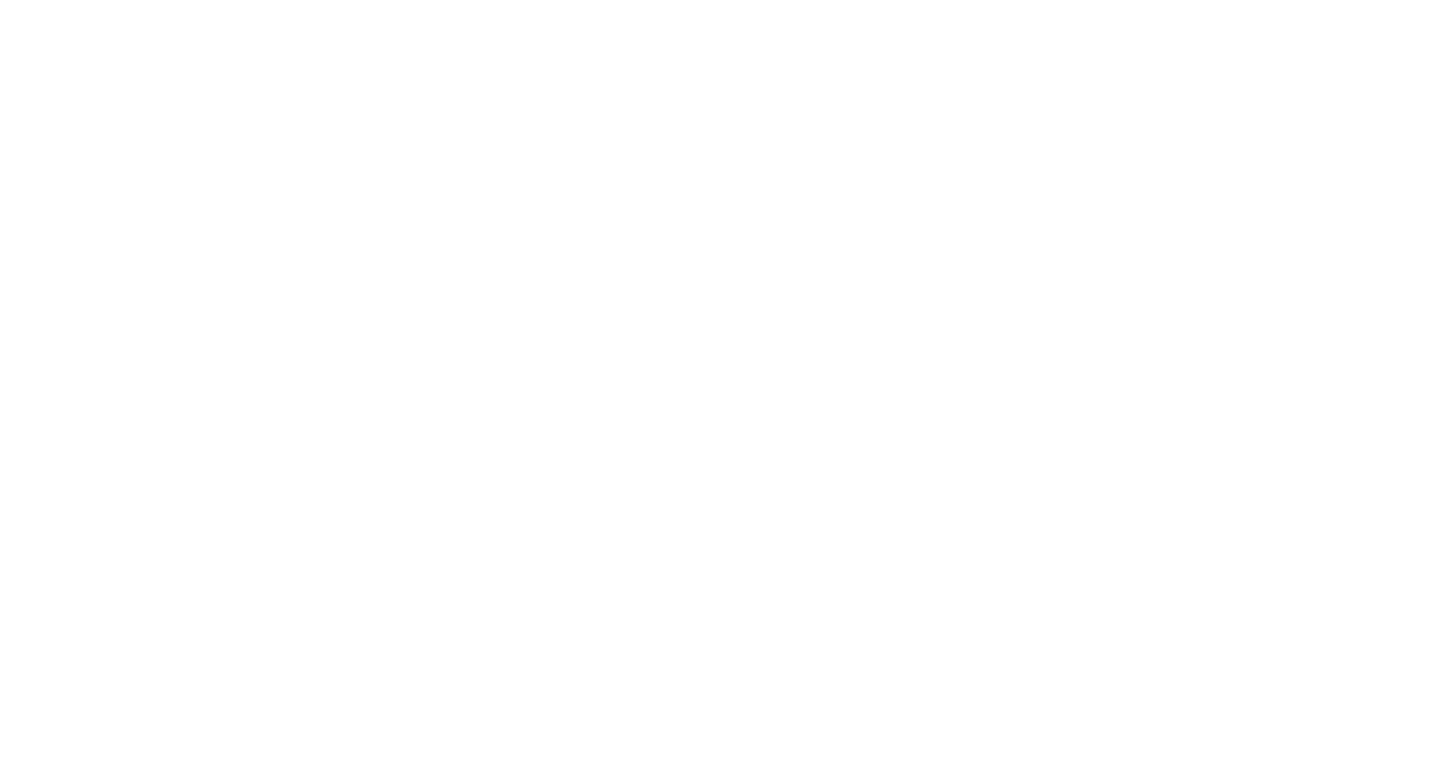 scroll, scrollTop: 0, scrollLeft: 0, axis: both 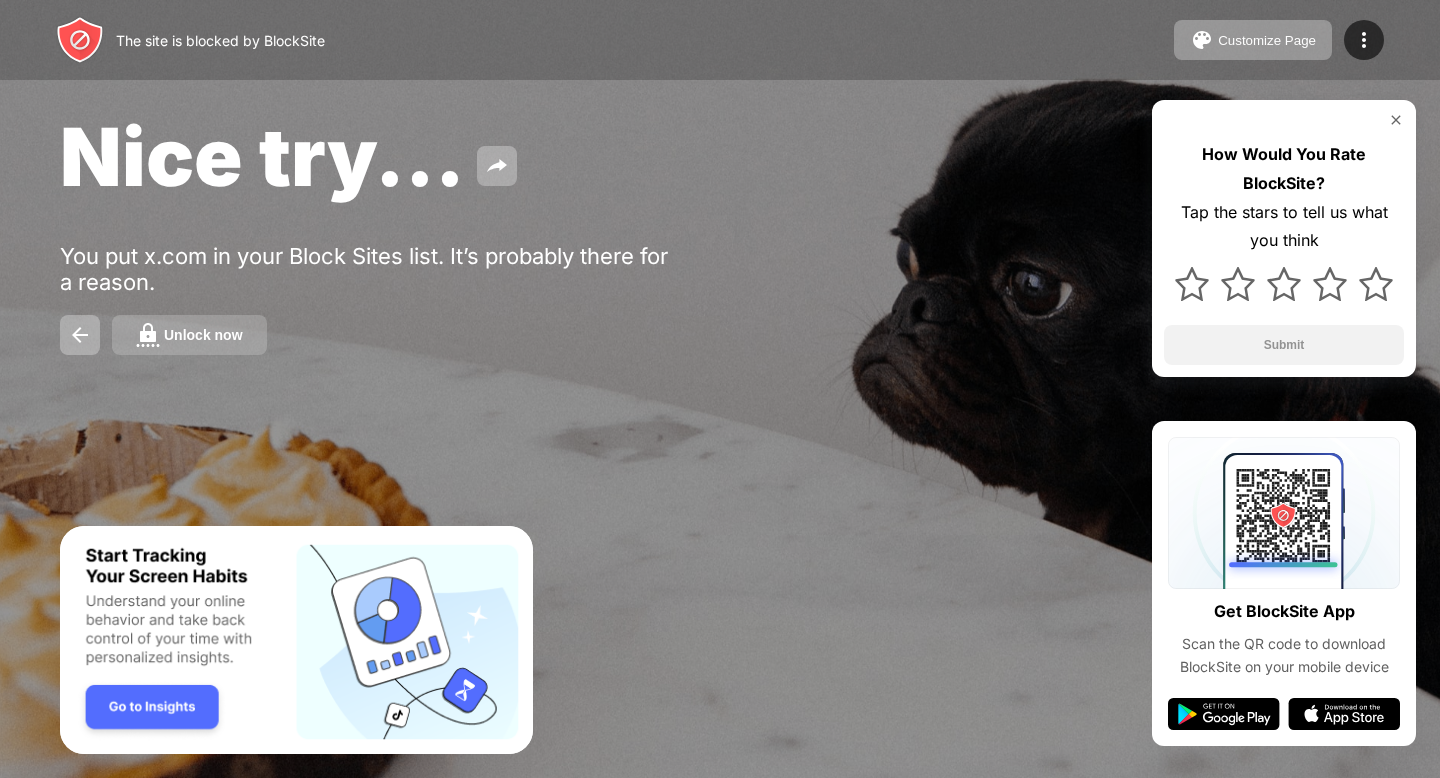 click on "Unlock now" at bounding box center [189, 335] 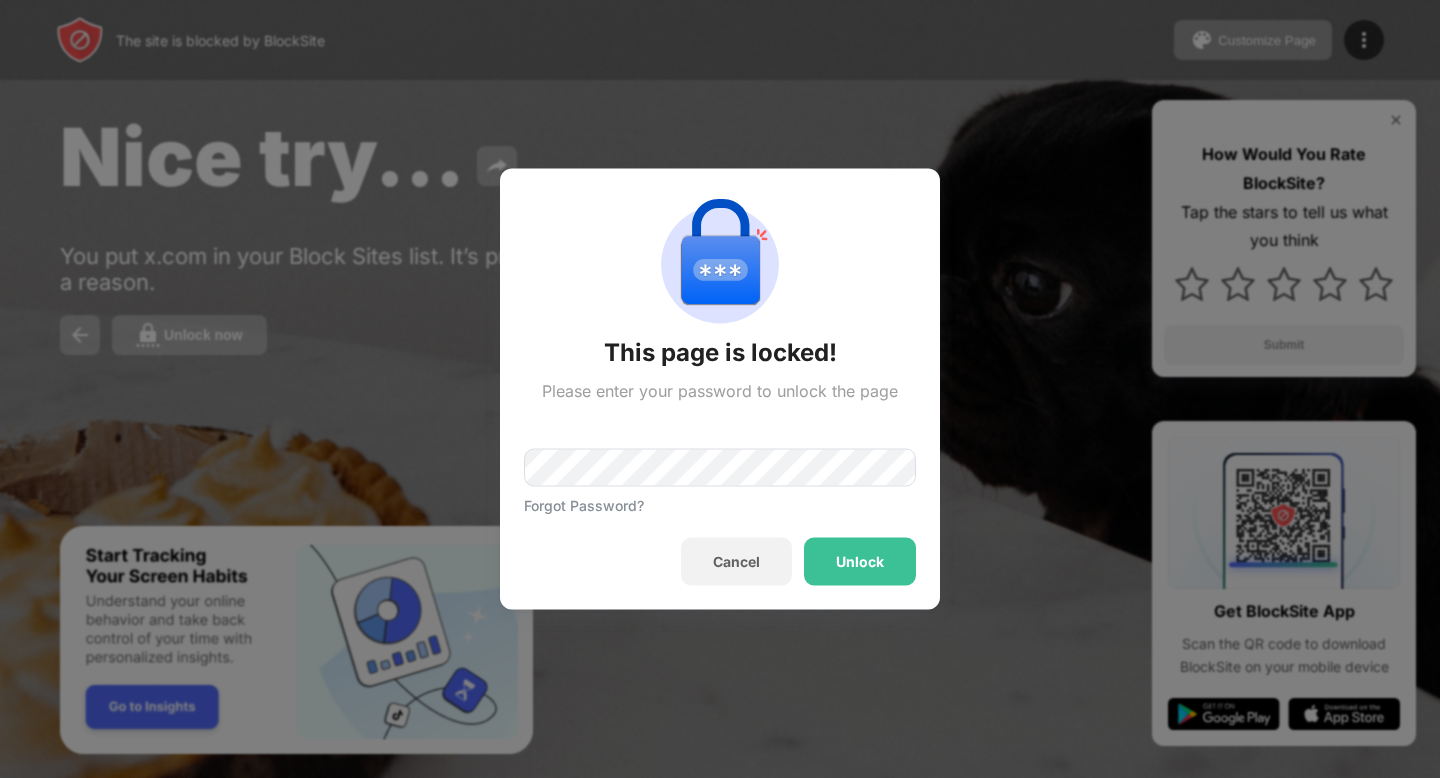 click on "Forgot Password?" at bounding box center (720, 457) 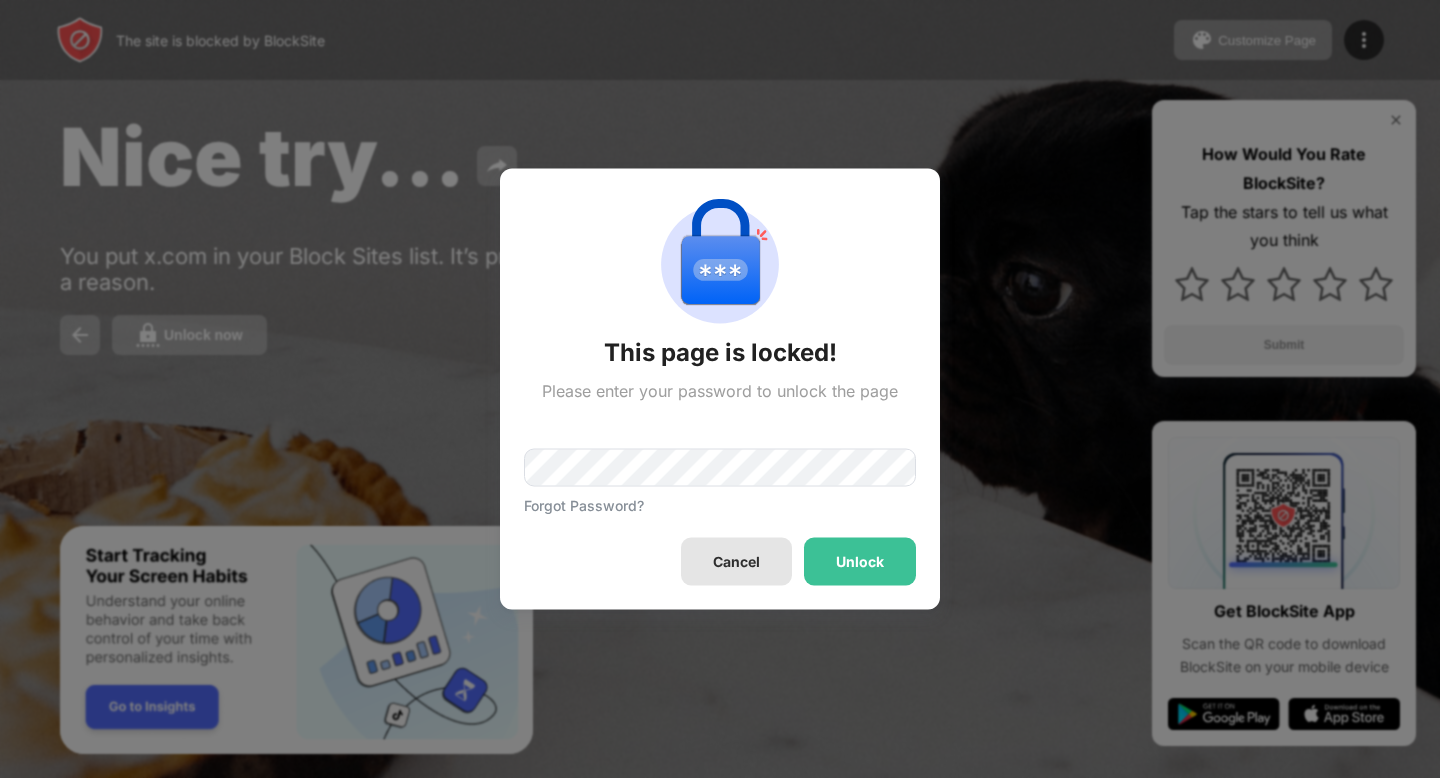 click on "Cancel" at bounding box center [736, 562] 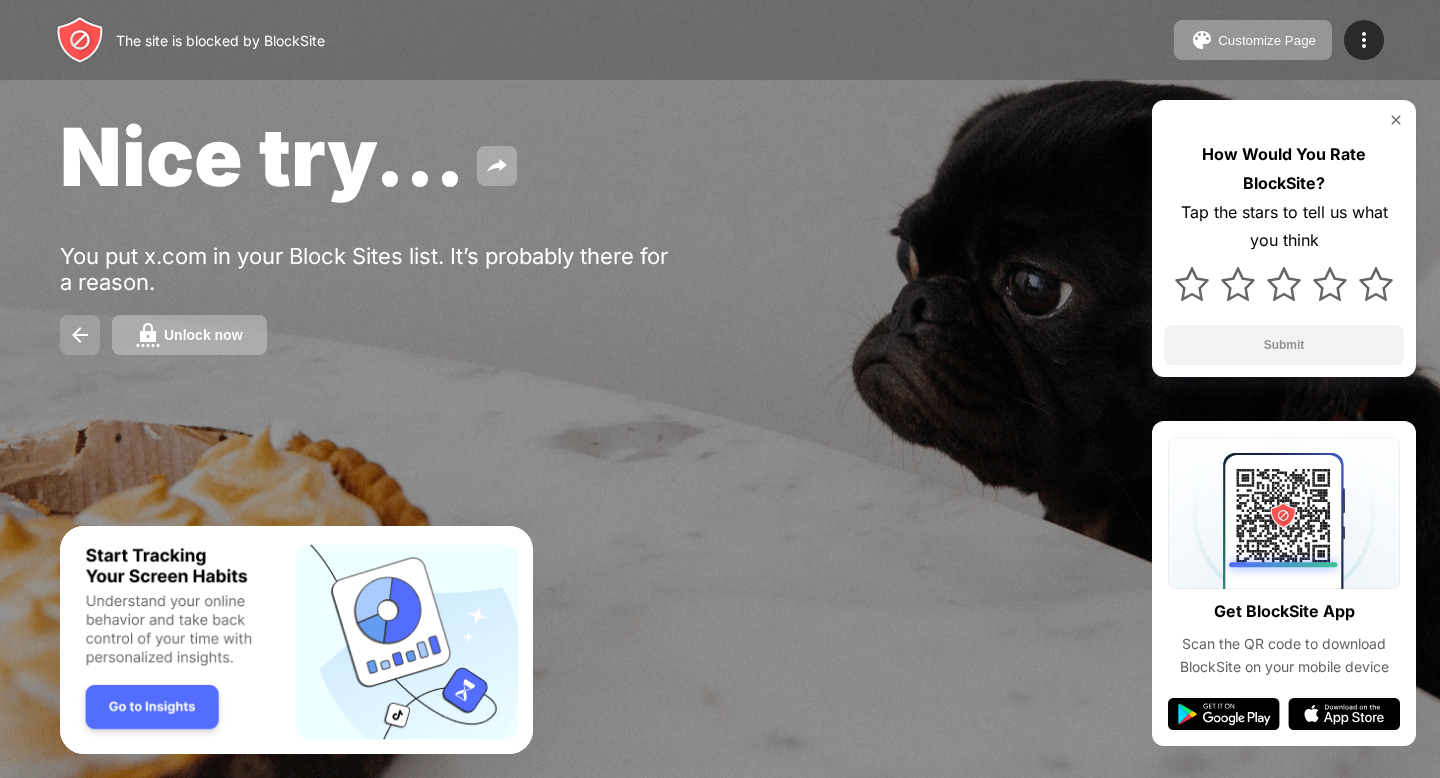 click at bounding box center [80, 335] 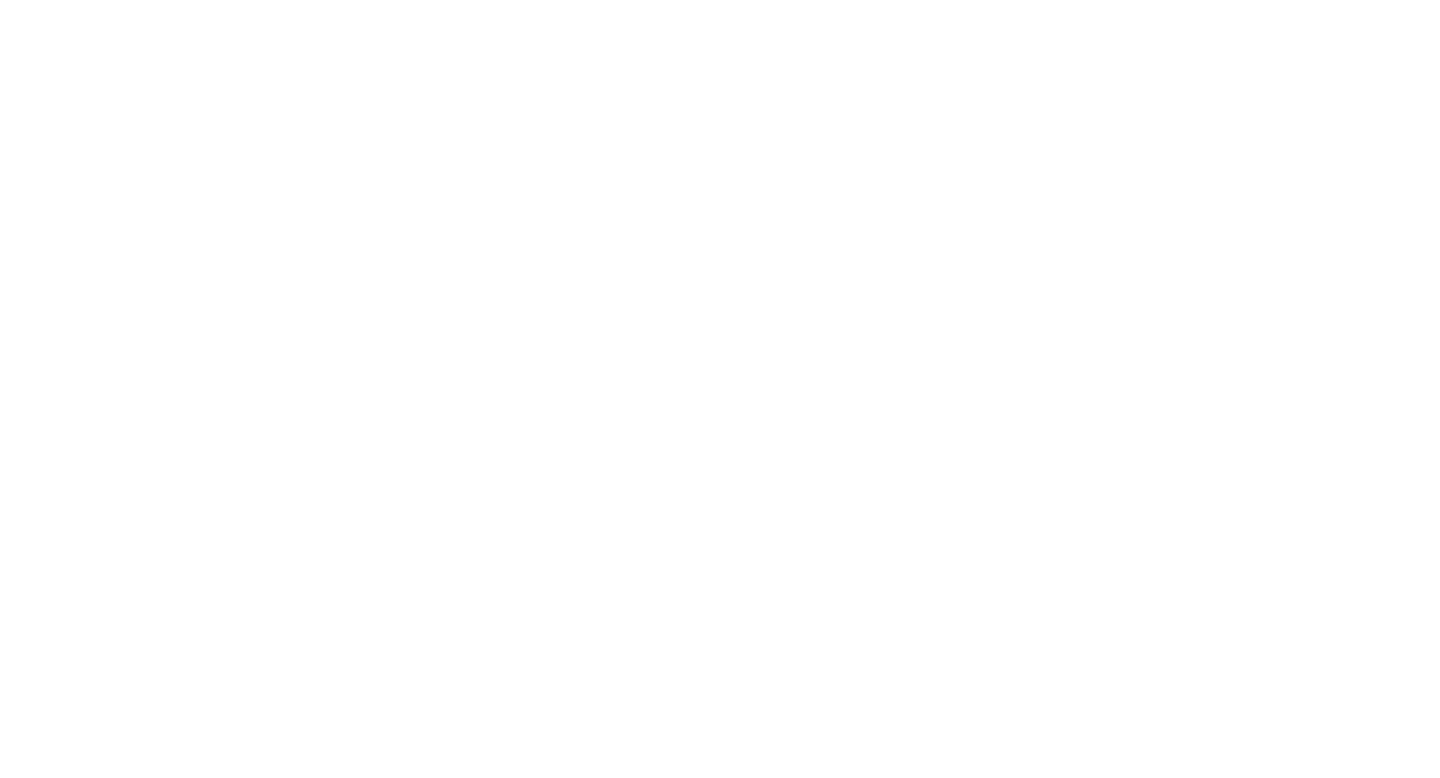 scroll, scrollTop: 0, scrollLeft: 0, axis: both 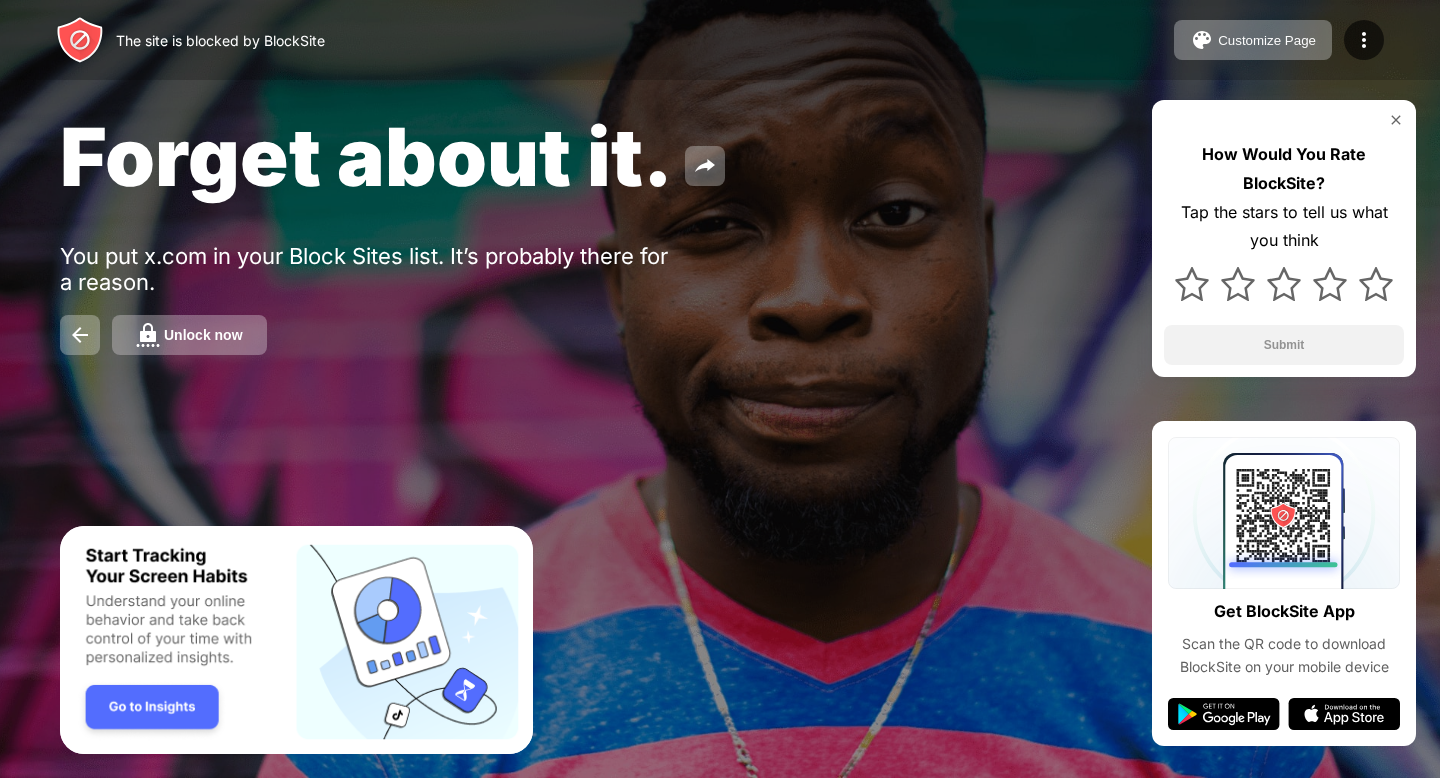 click on "The site is blocked by BlockSite" at bounding box center [190, 40] 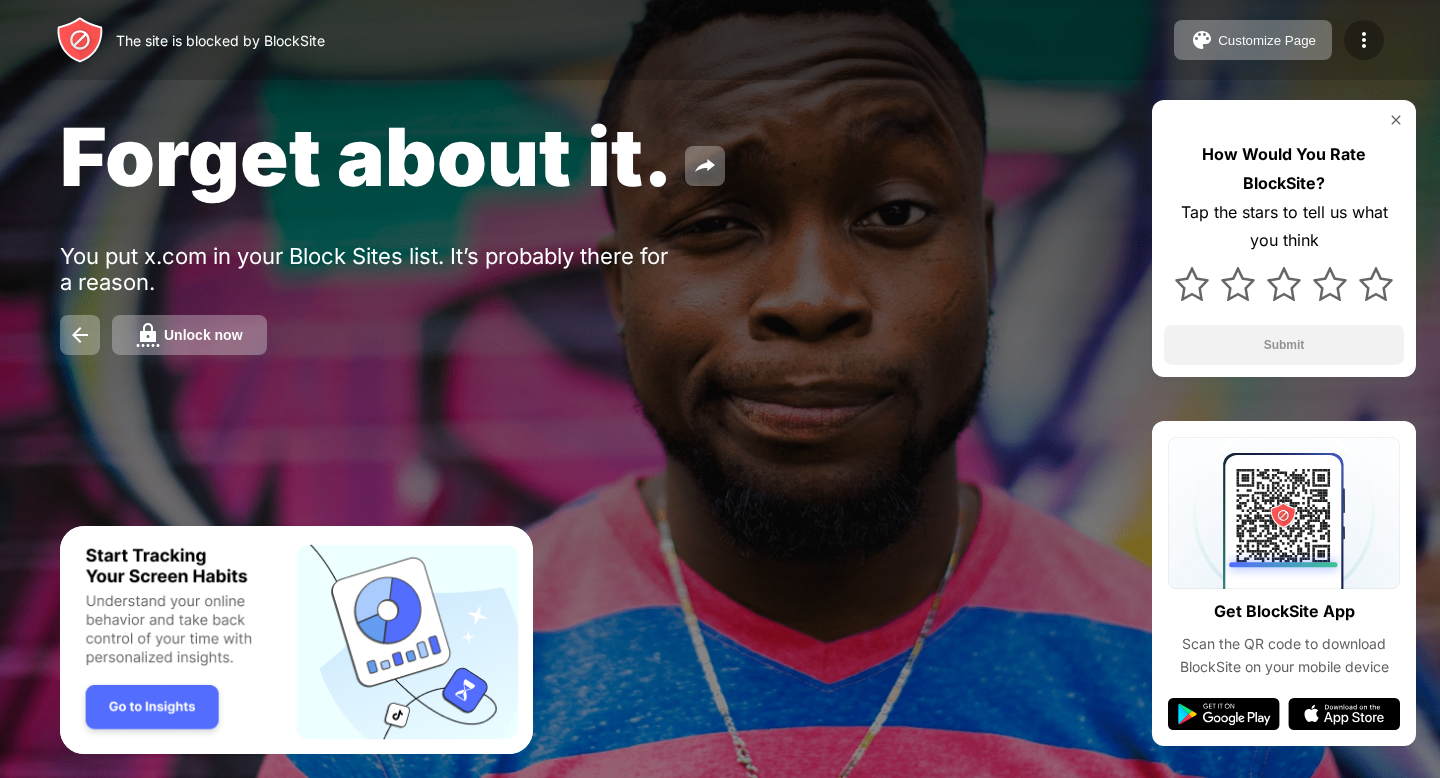 click at bounding box center (1364, 40) 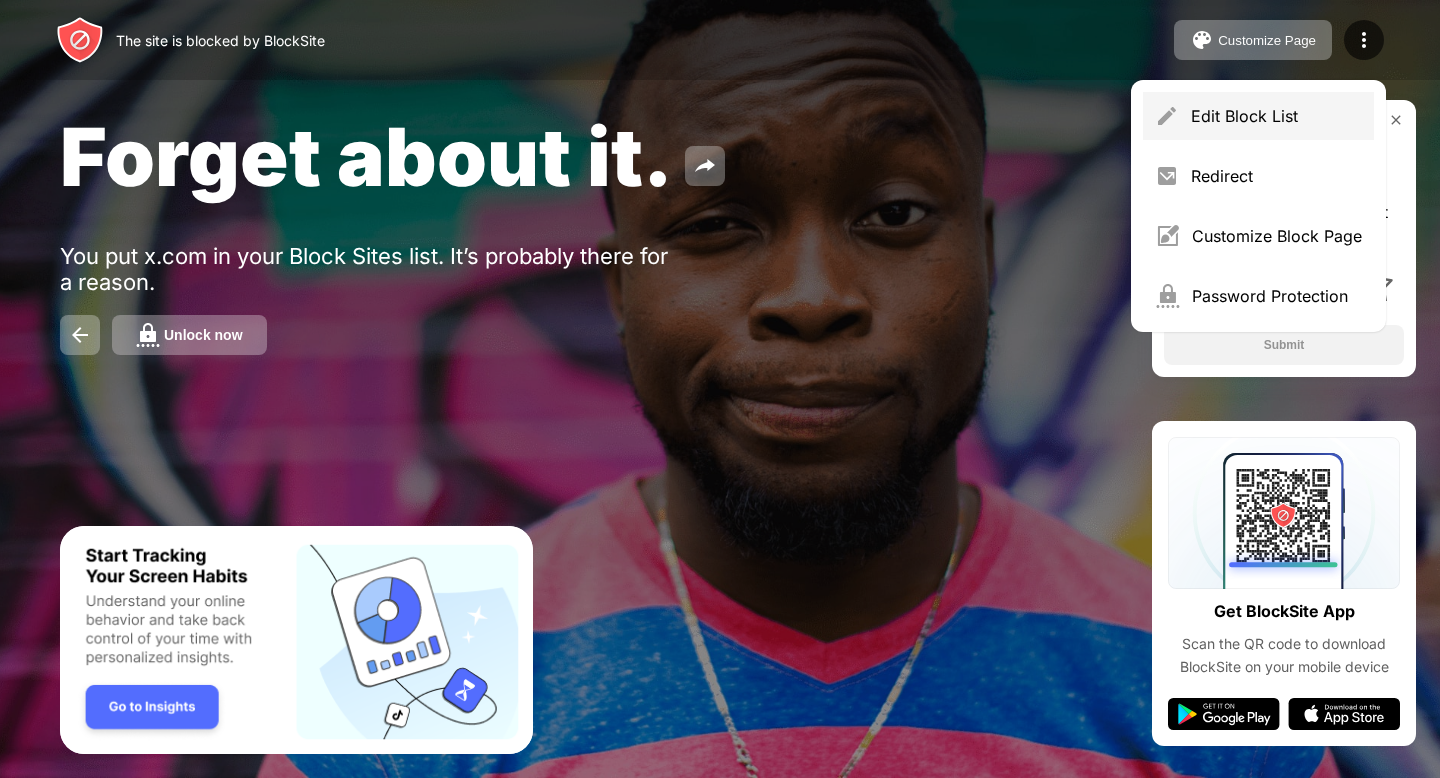 click on "Edit Block List" at bounding box center (1258, 116) 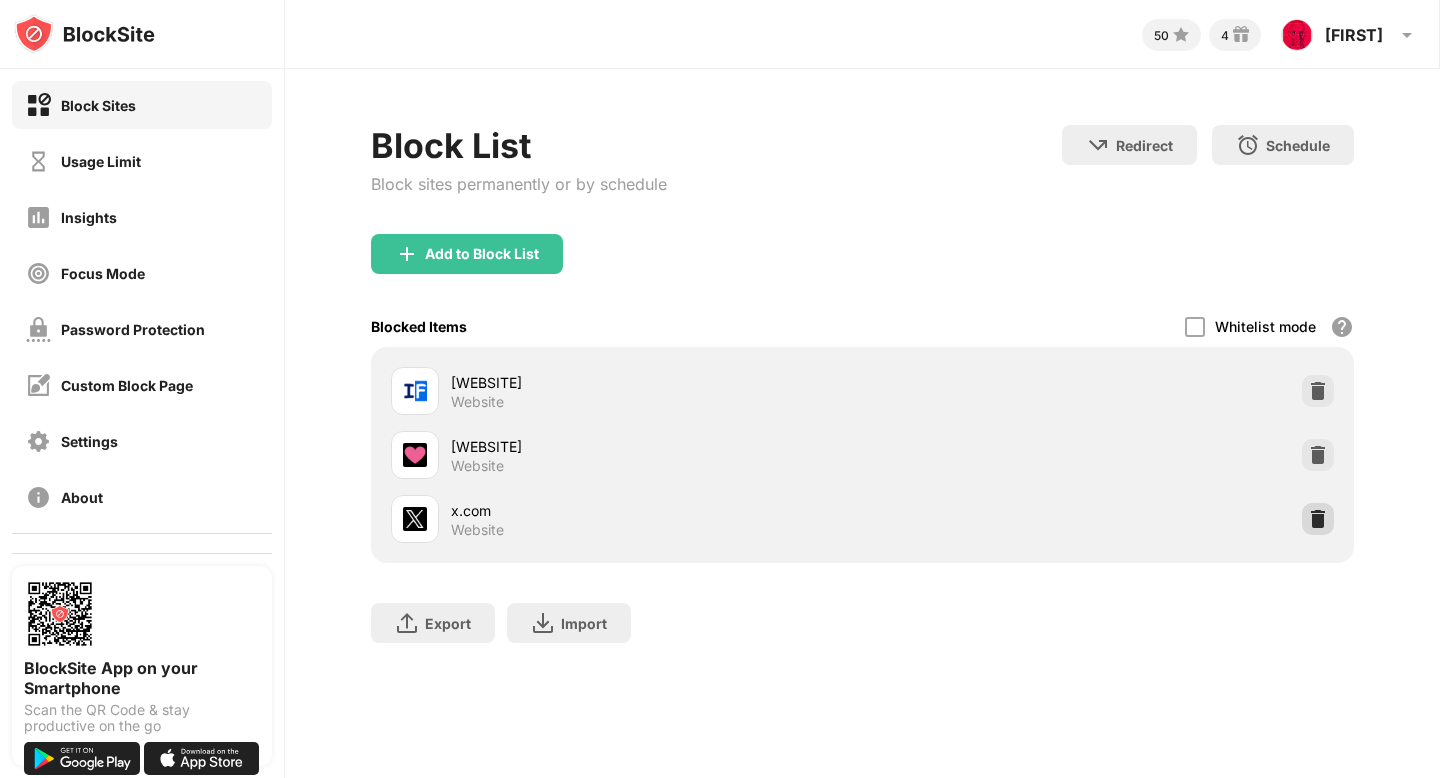 click at bounding box center [1318, 519] 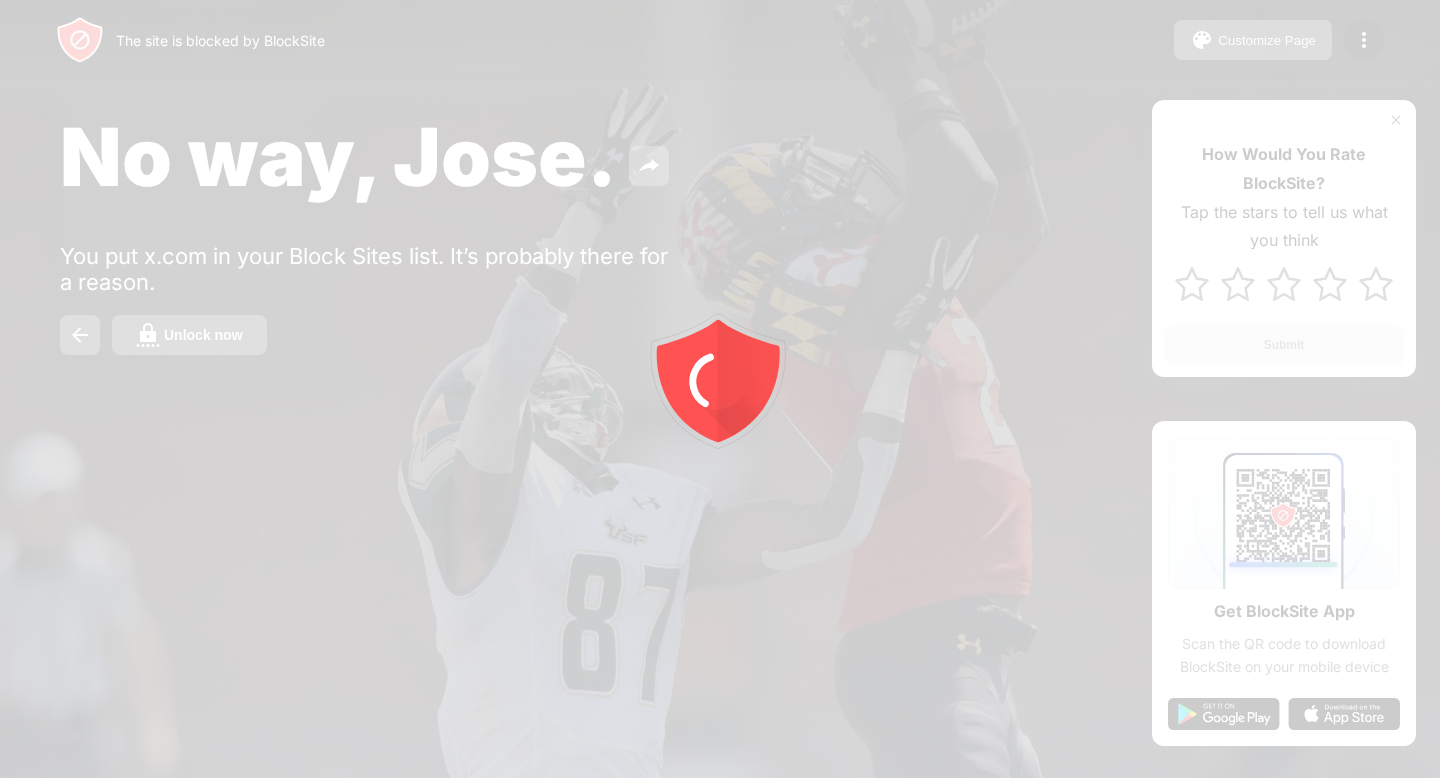 scroll, scrollTop: 0, scrollLeft: 0, axis: both 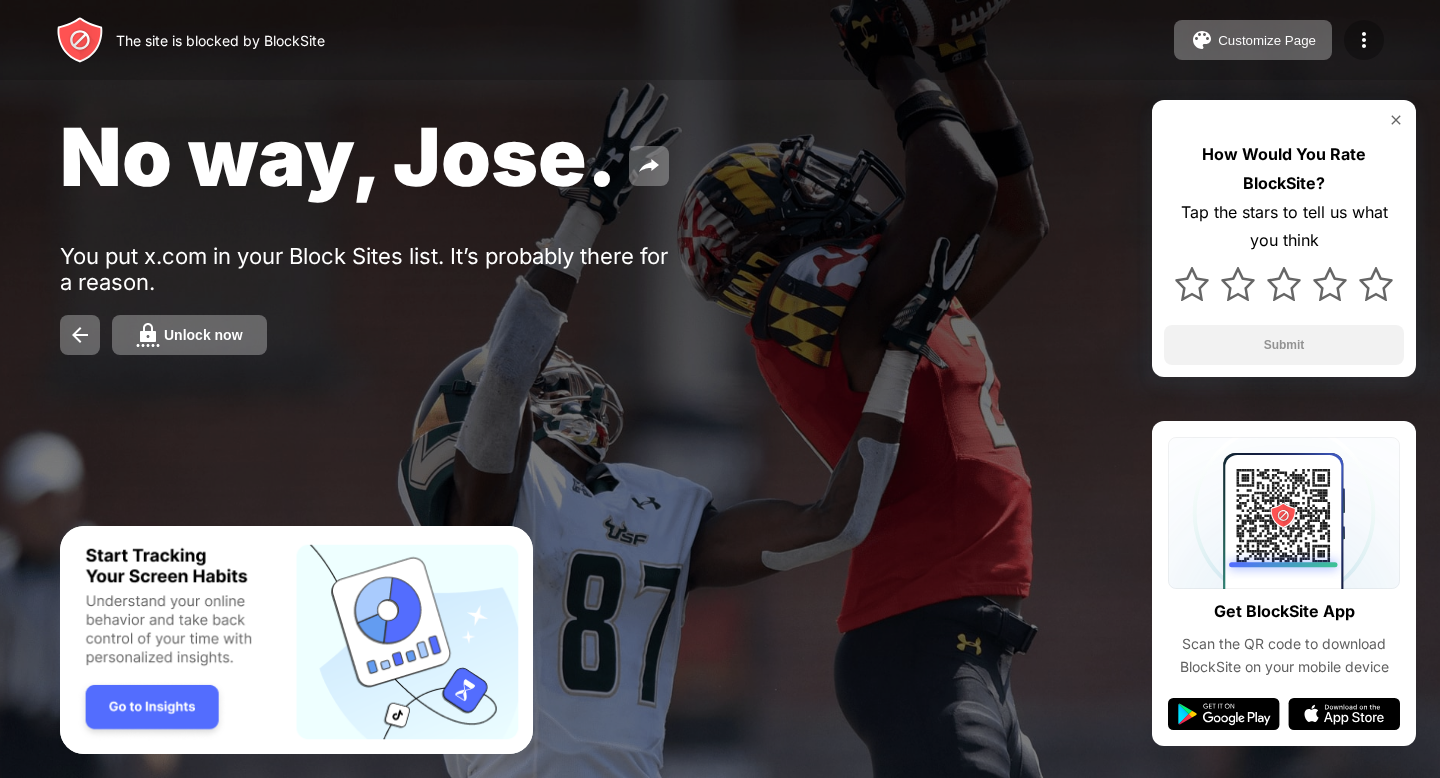 click at bounding box center [1364, 40] 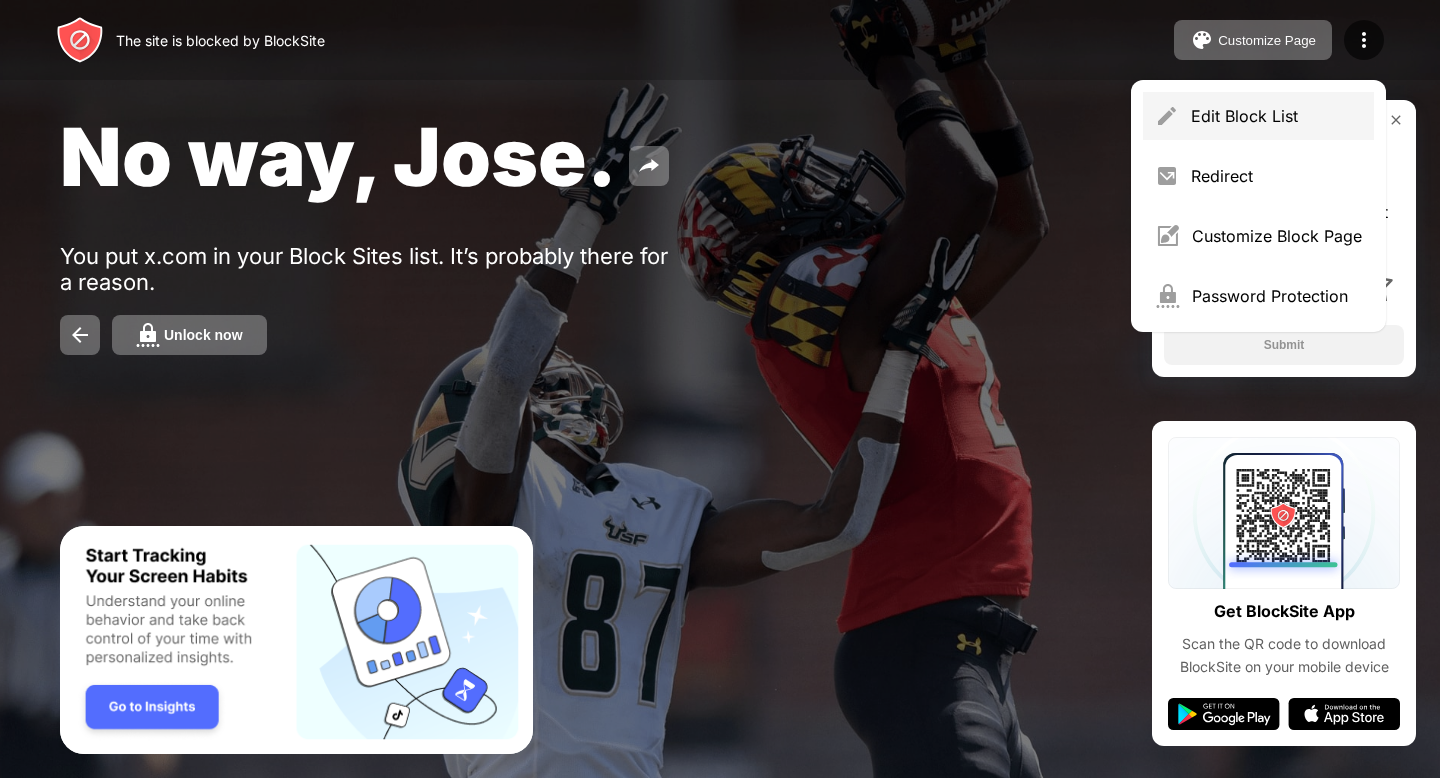 click on "Edit Block List" at bounding box center [1276, 116] 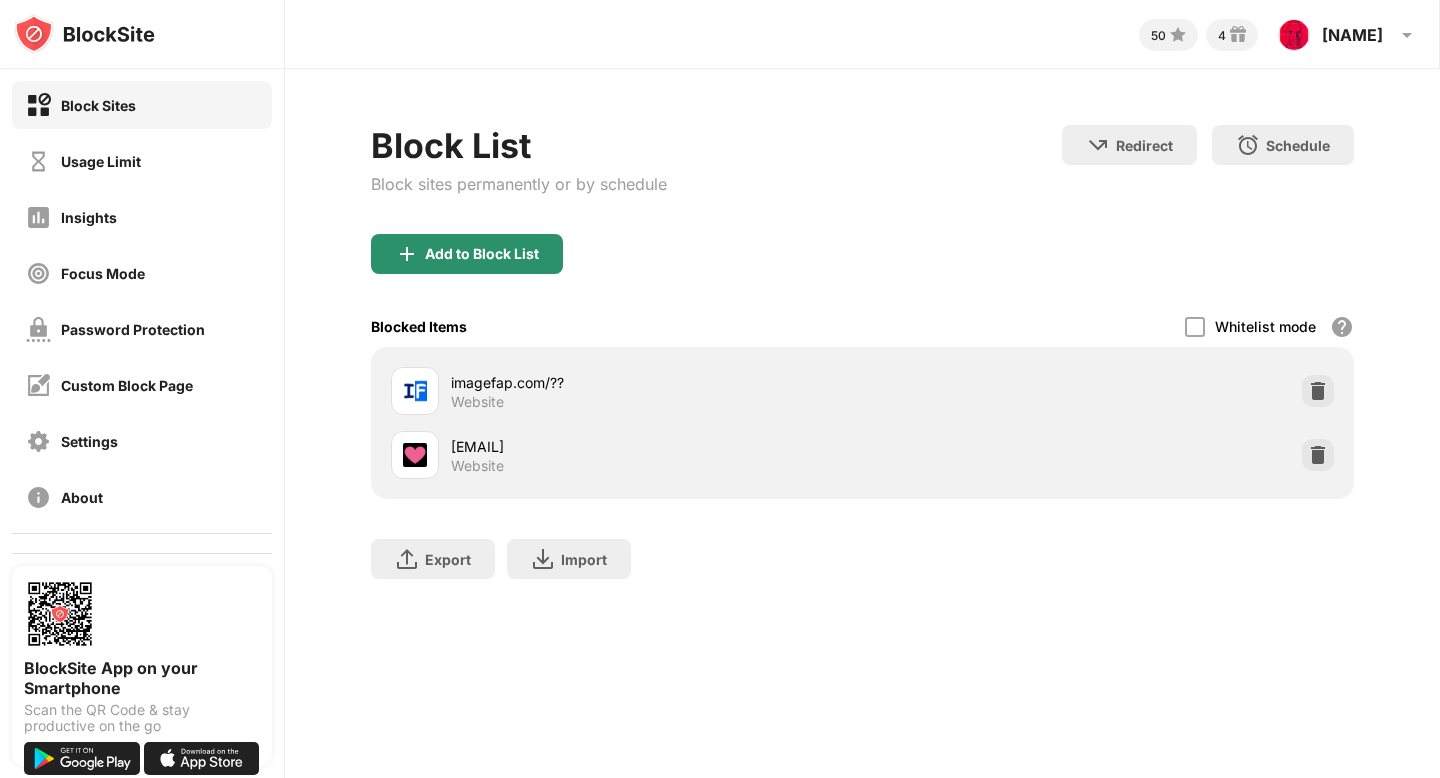 click on "Add to Block List" at bounding box center [482, 254] 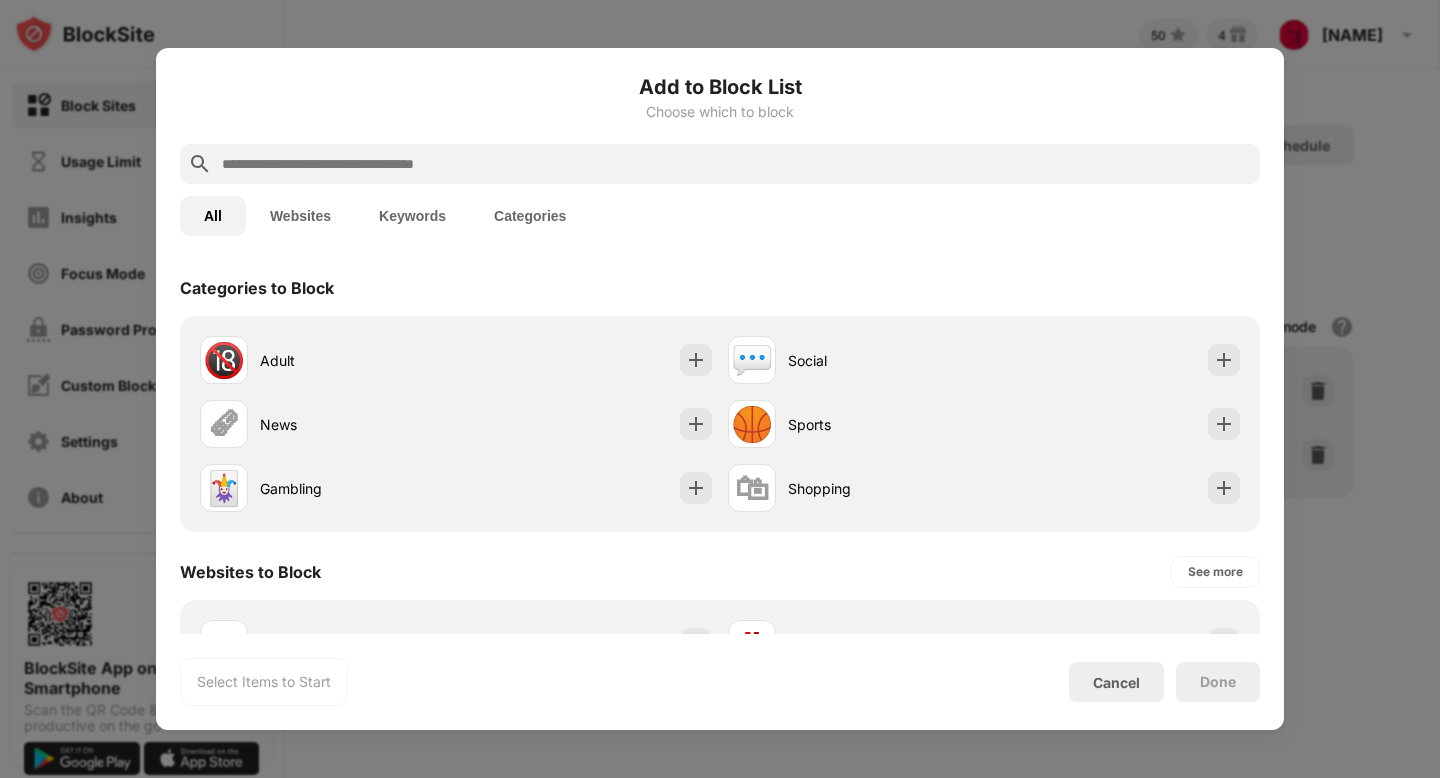 click at bounding box center [736, 164] 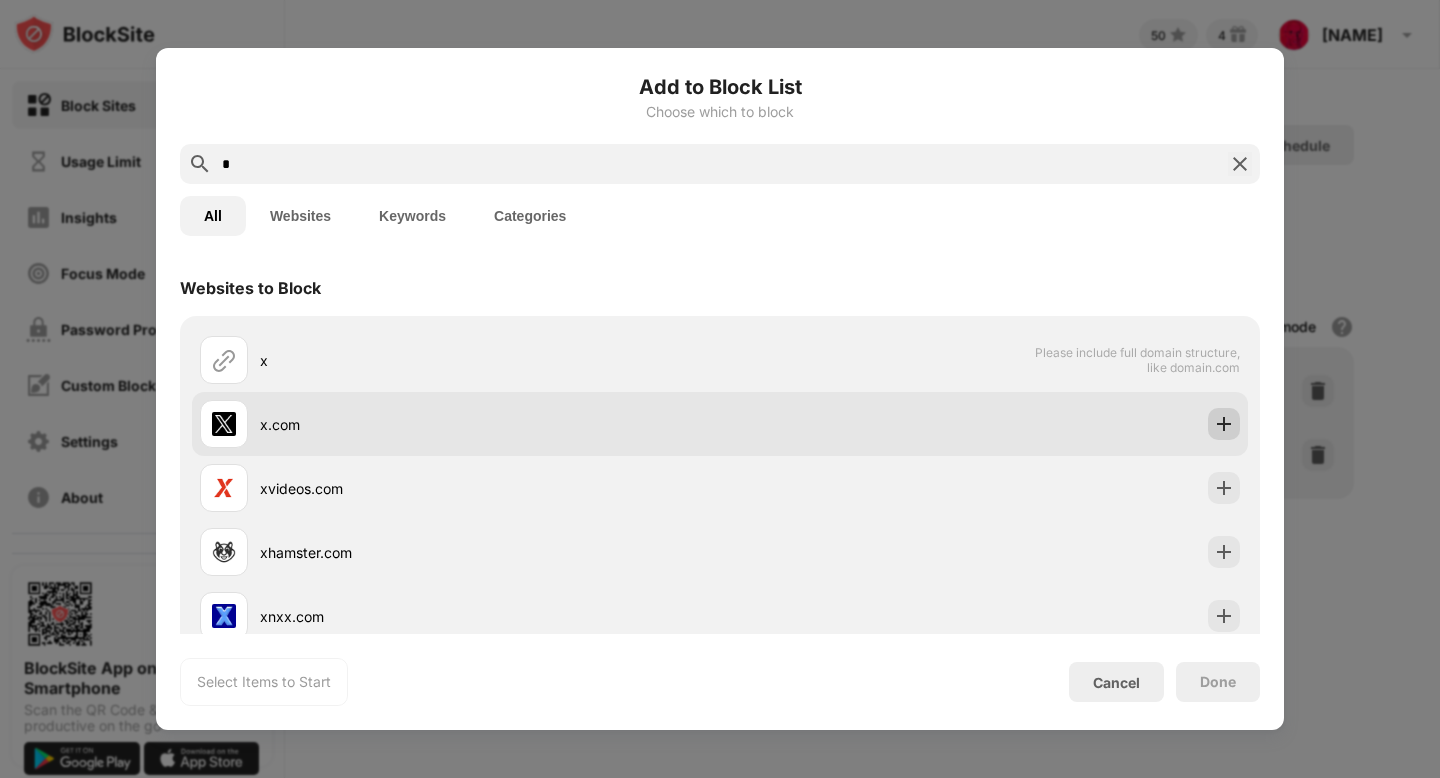 type on "*" 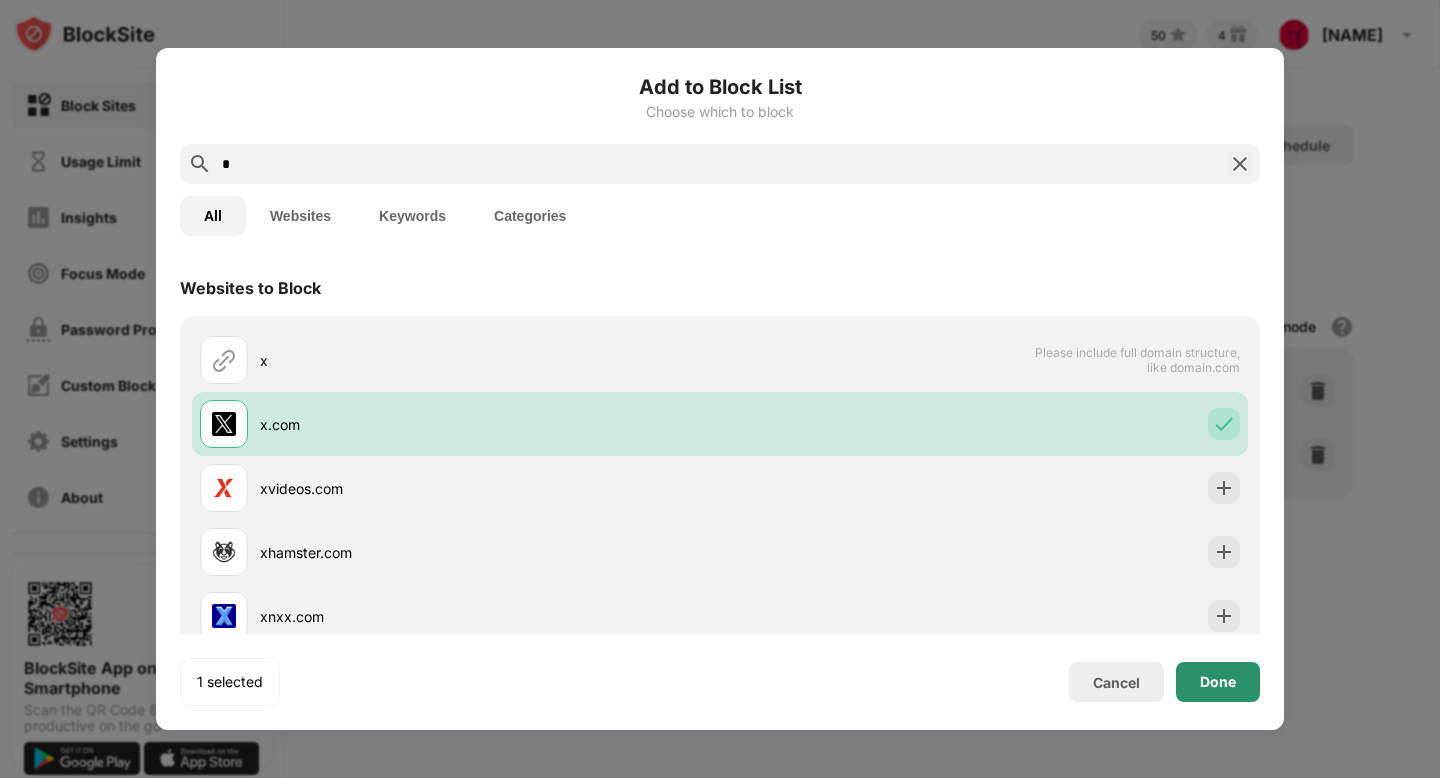click on "Done" at bounding box center [1218, 682] 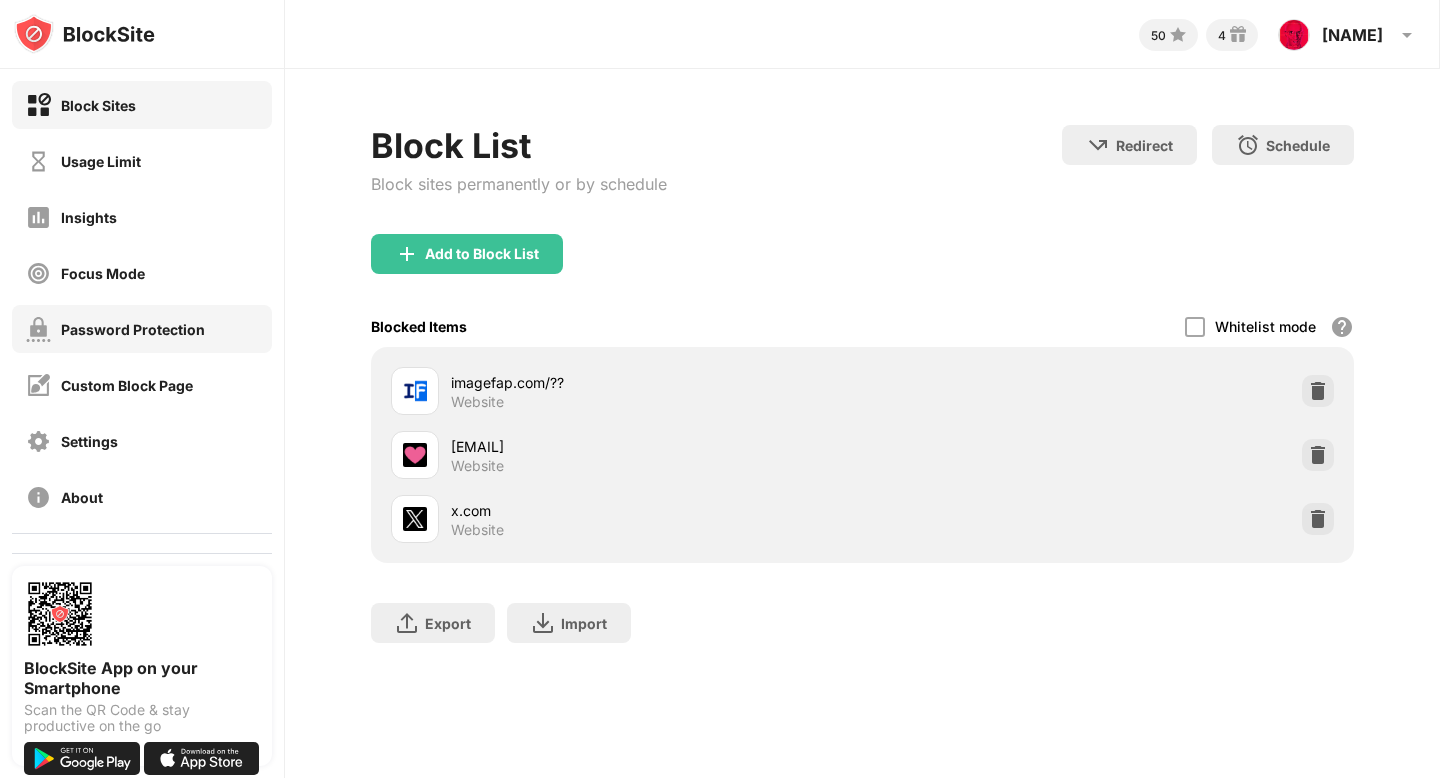 click on "Password Protection" at bounding box center (142, 329) 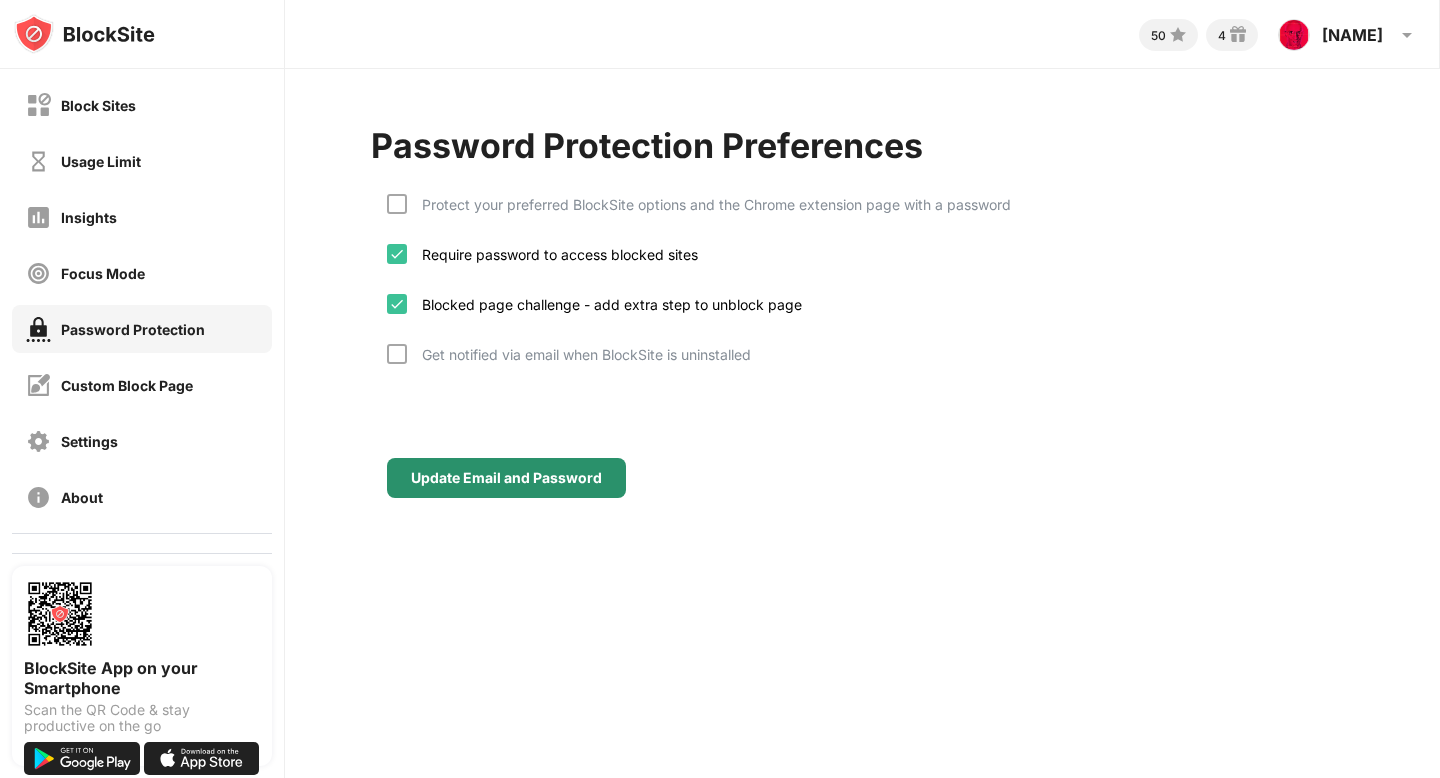 click on "Update Email and Password" at bounding box center [506, 478] 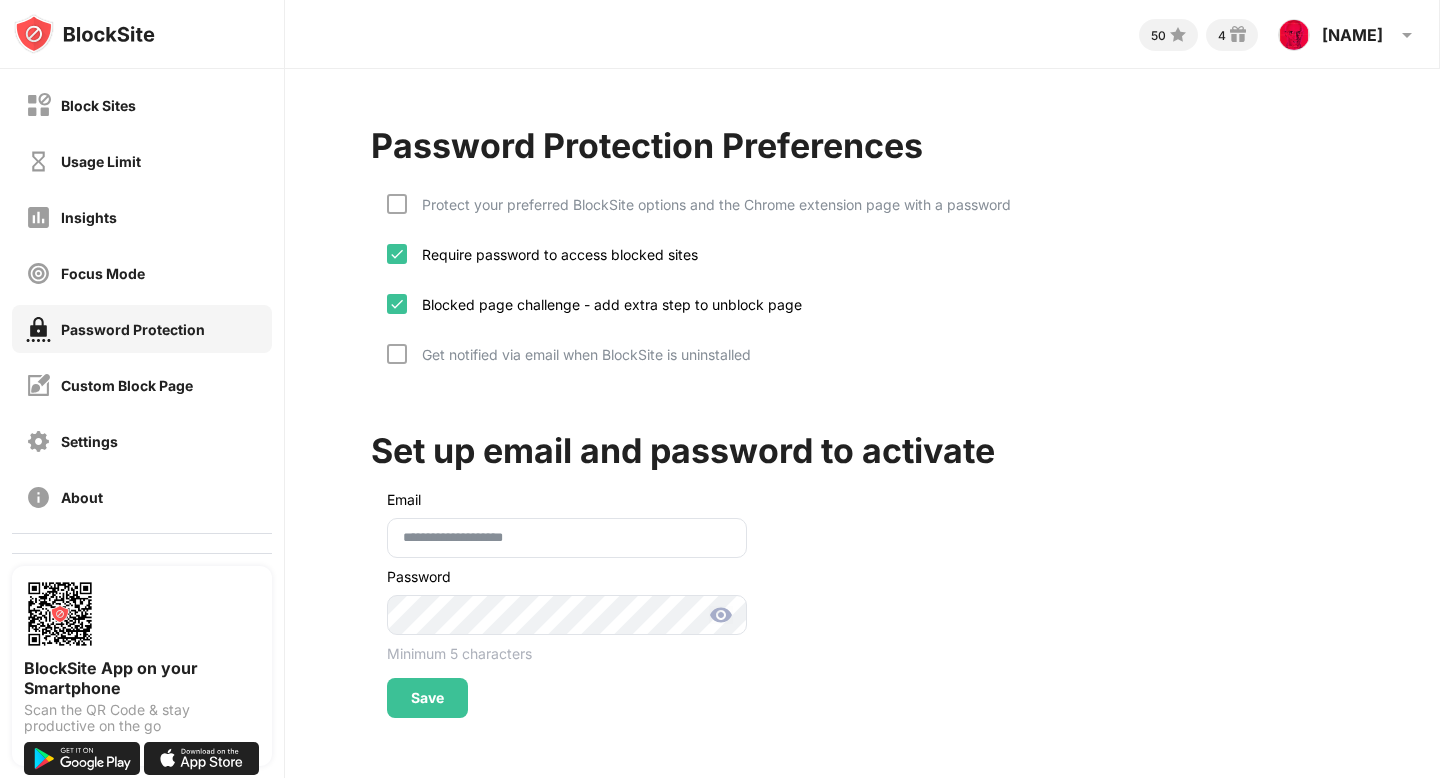 click at bounding box center (721, 615) 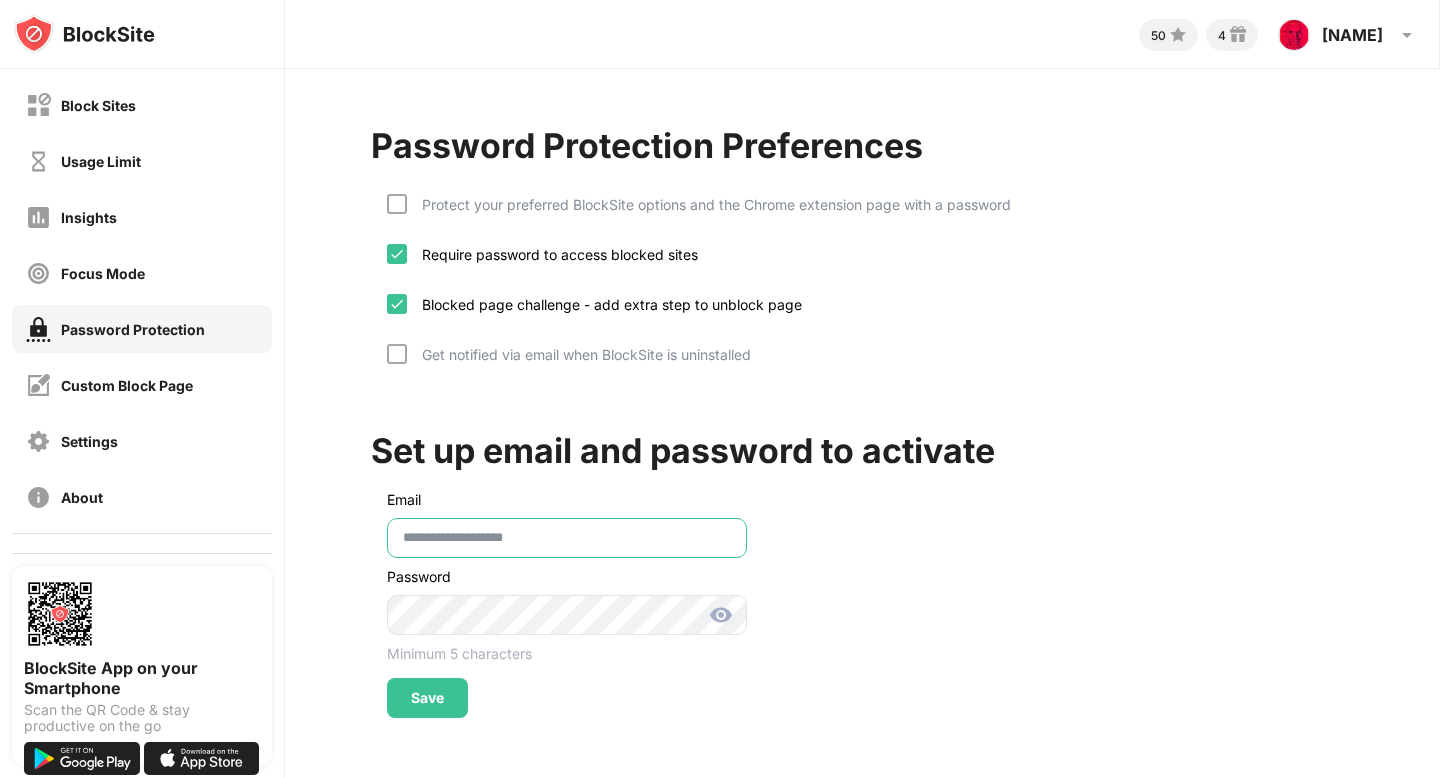 click on "**********" at bounding box center (567, 538) 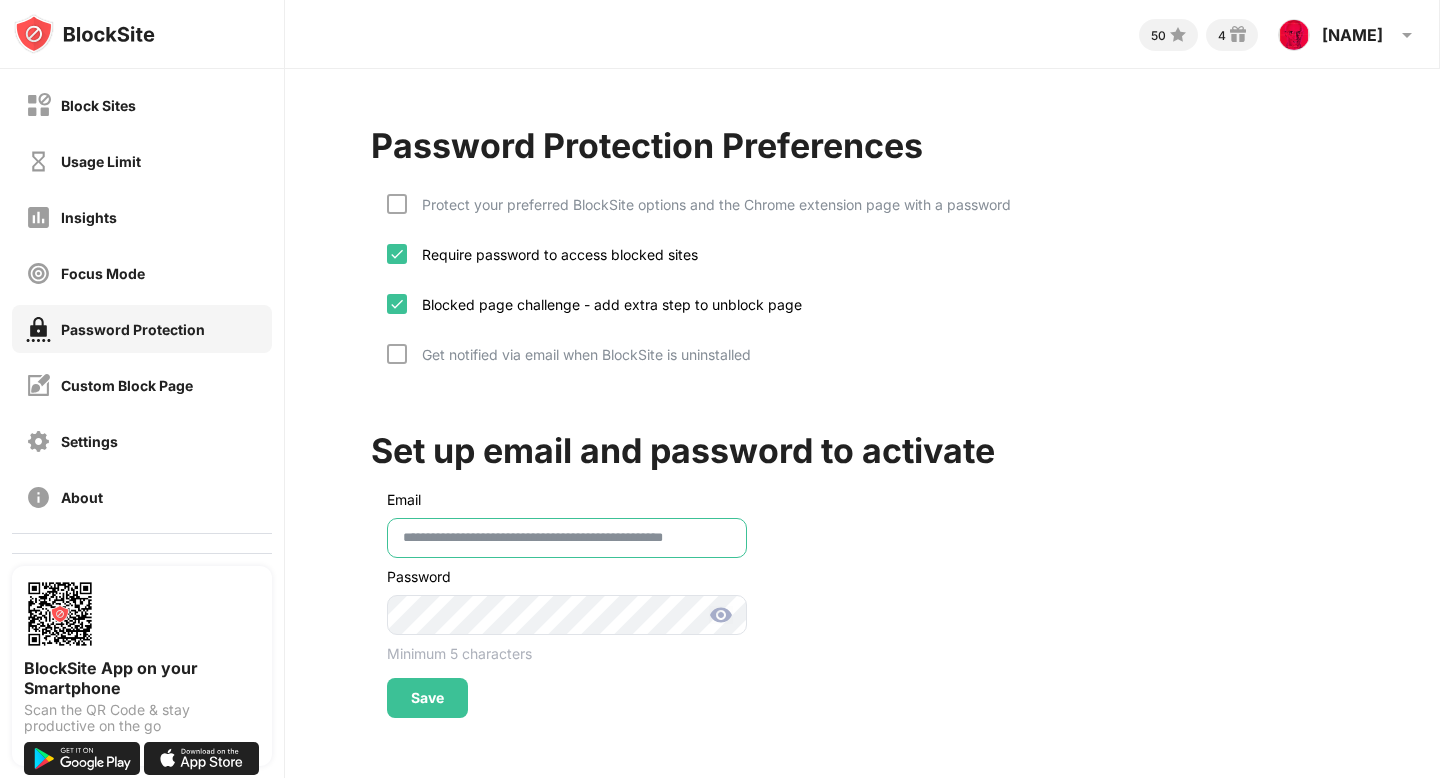 scroll, scrollTop: 0, scrollLeft: 15, axis: horizontal 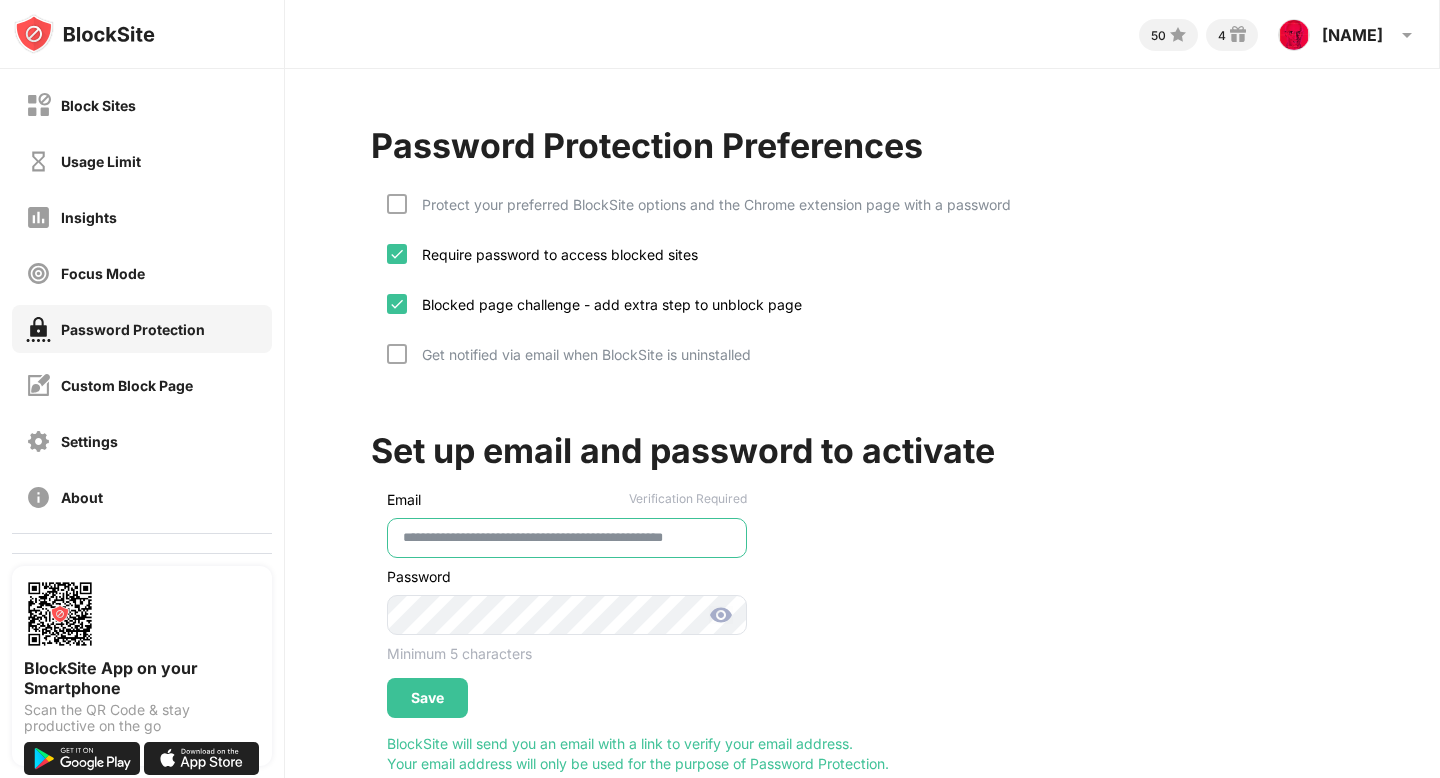 drag, startPoint x: 460, startPoint y: 539, endPoint x: 374, endPoint y: 537, distance: 86.023254 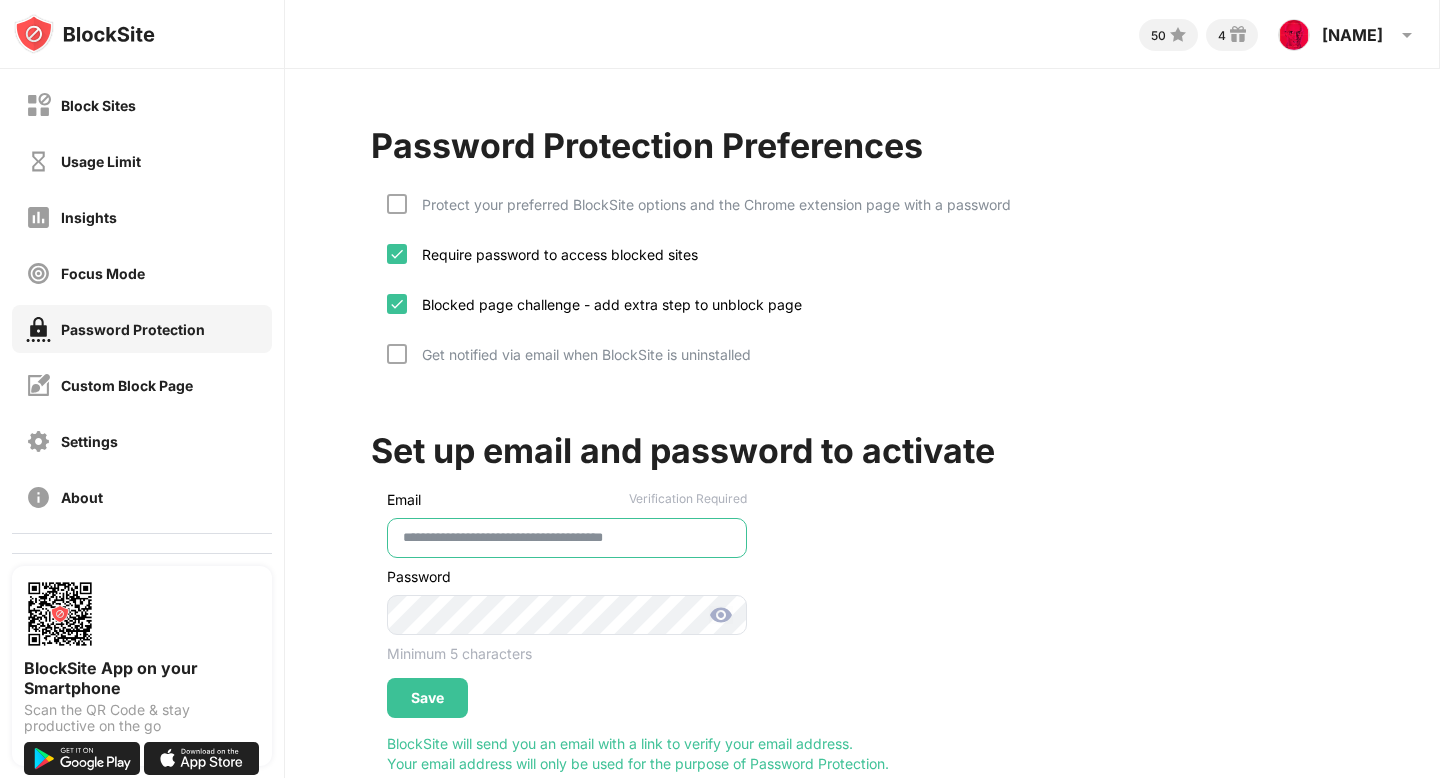 drag, startPoint x: 692, startPoint y: 538, endPoint x: 563, endPoint y: 538, distance: 129 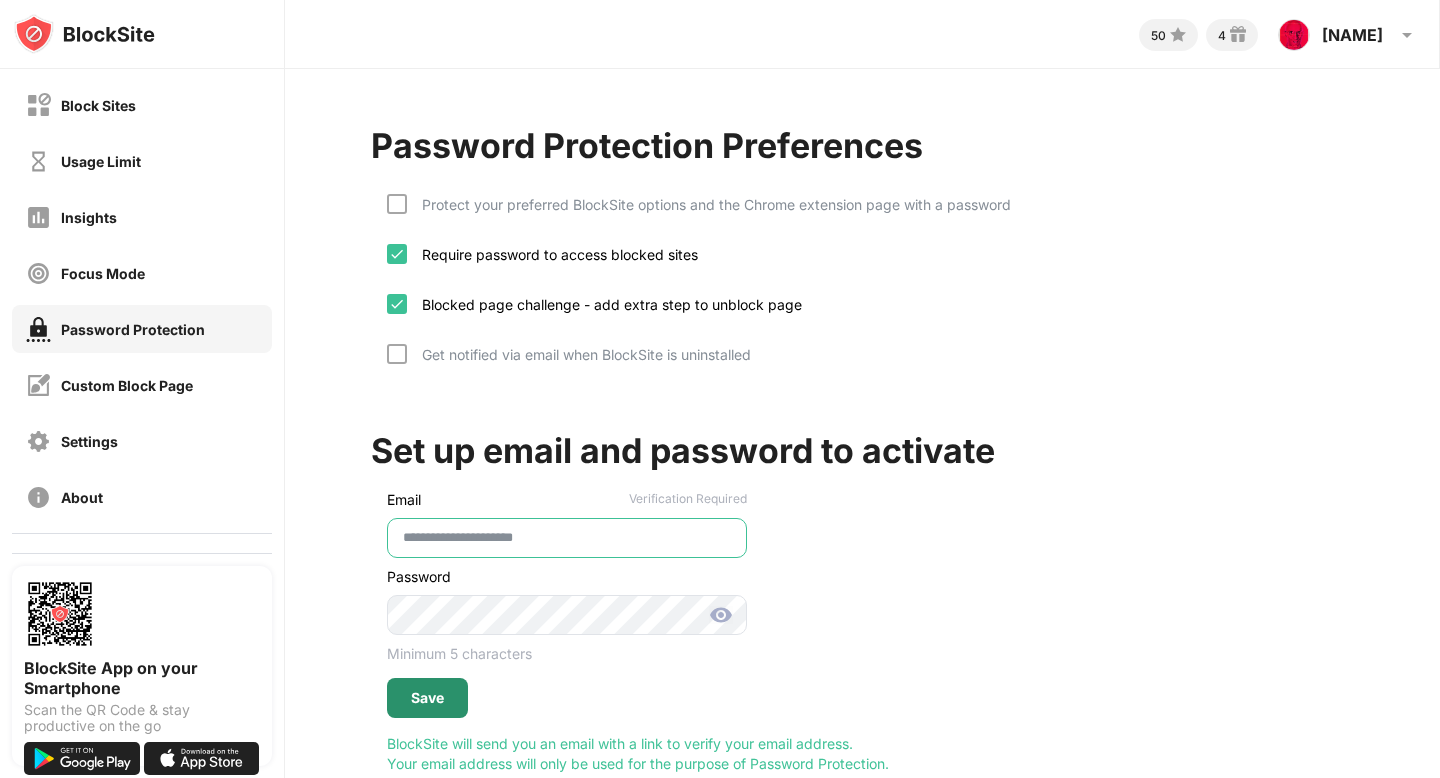 type on "**********" 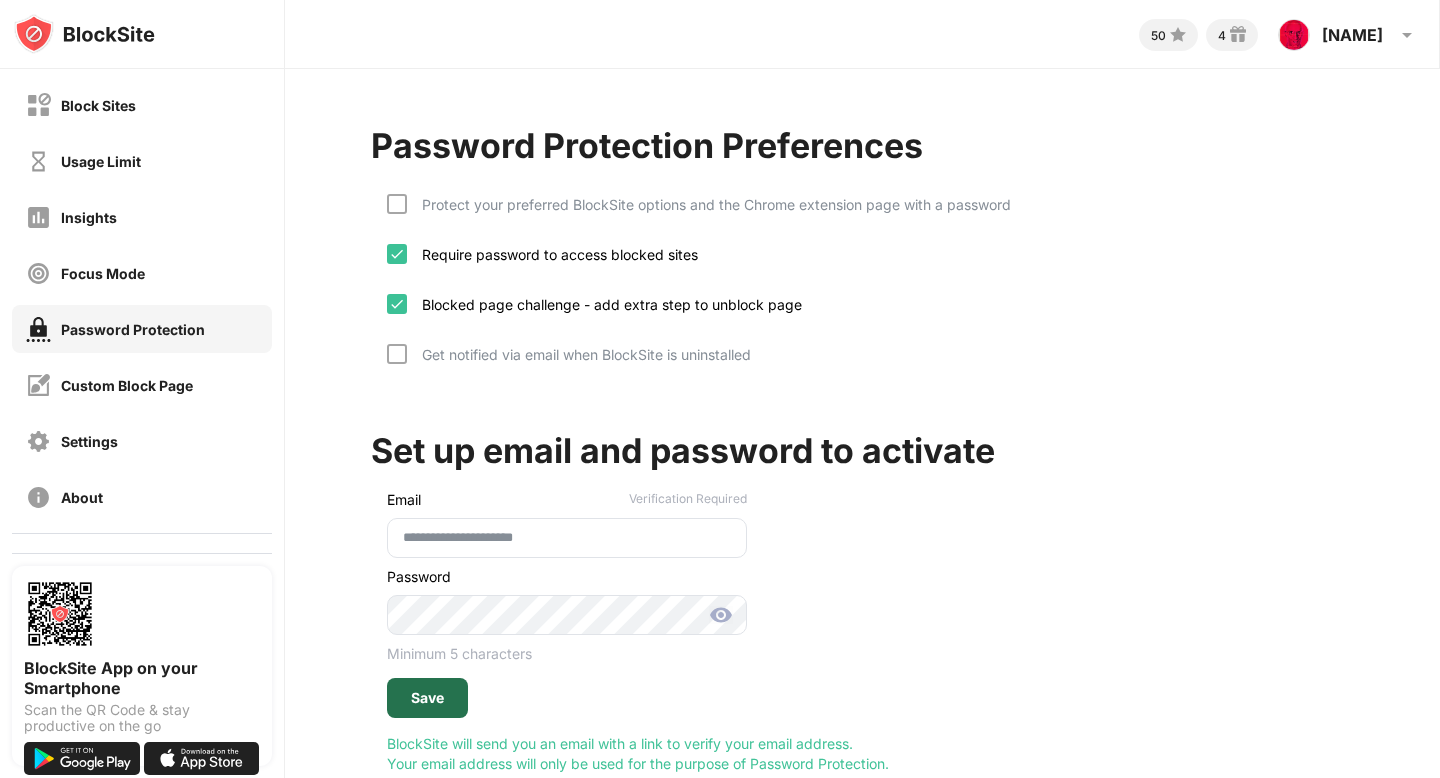 click on "Save" at bounding box center (427, 698) 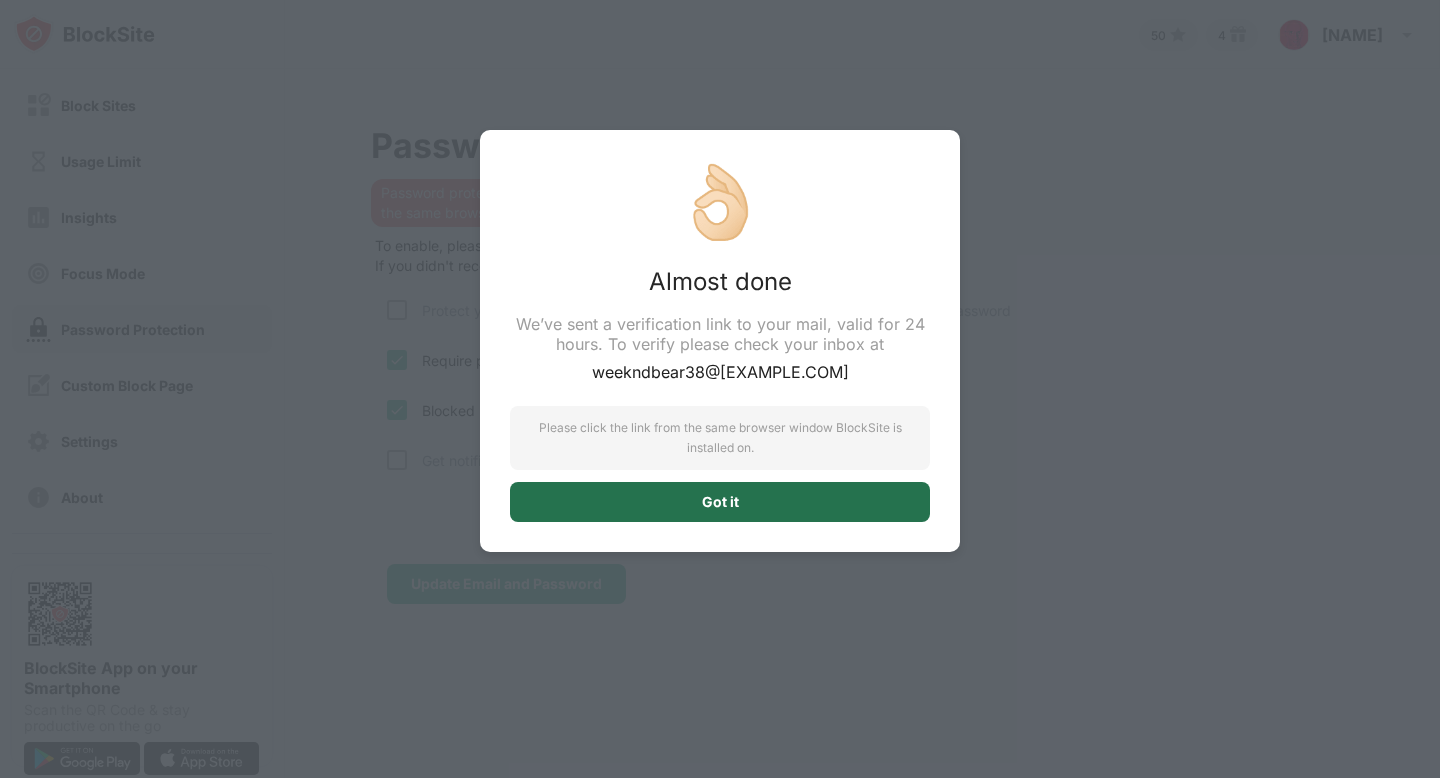 click on "Got it" at bounding box center (720, 502) 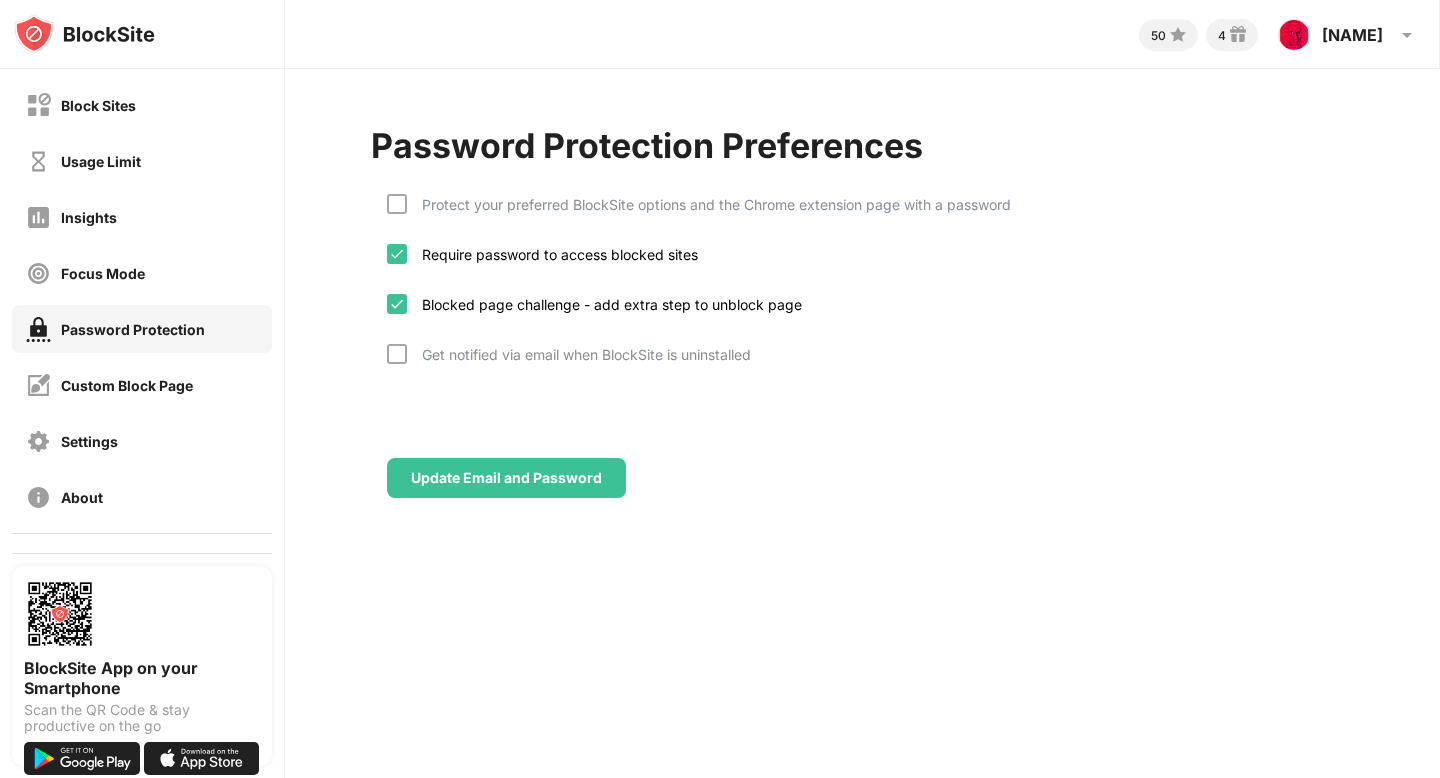 click at bounding box center [84, 34] 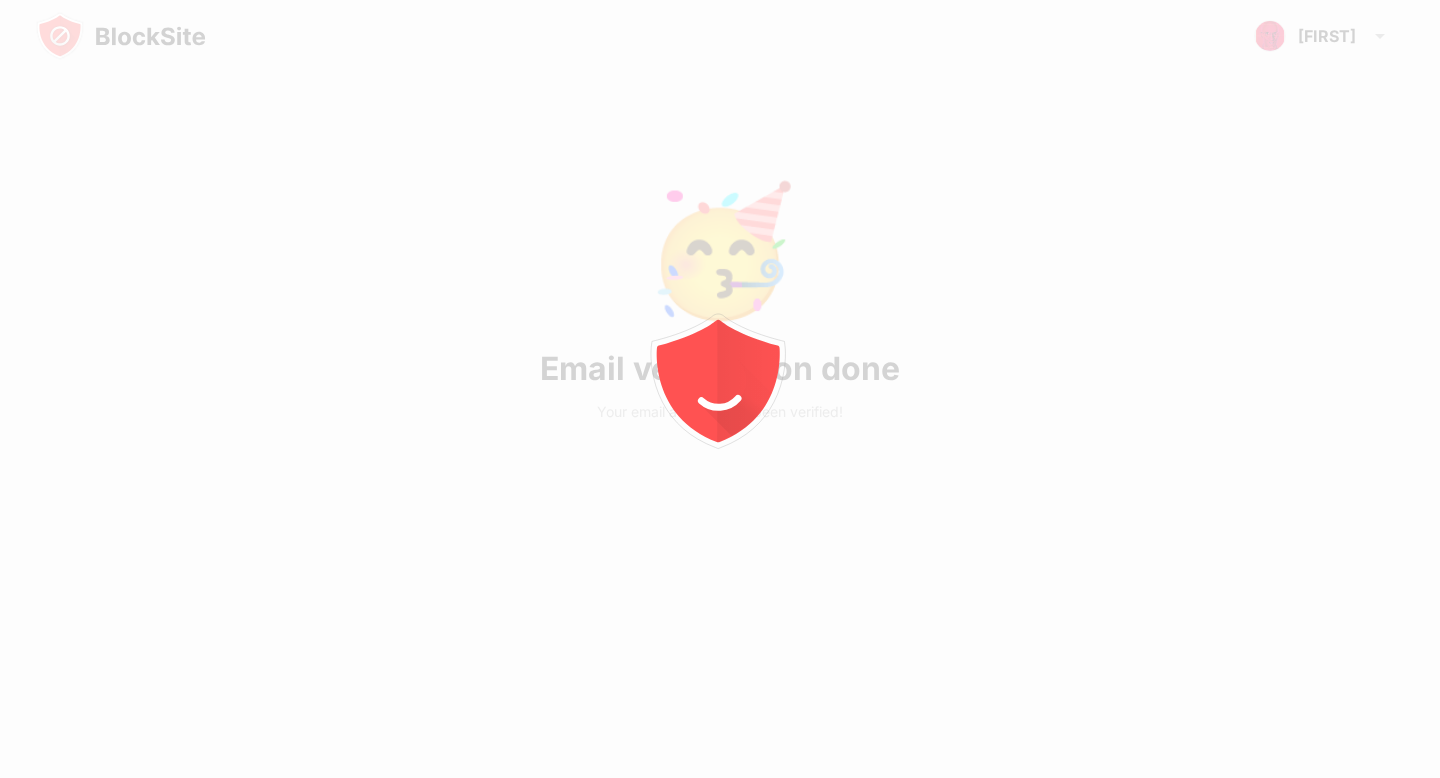 scroll, scrollTop: 0, scrollLeft: 0, axis: both 